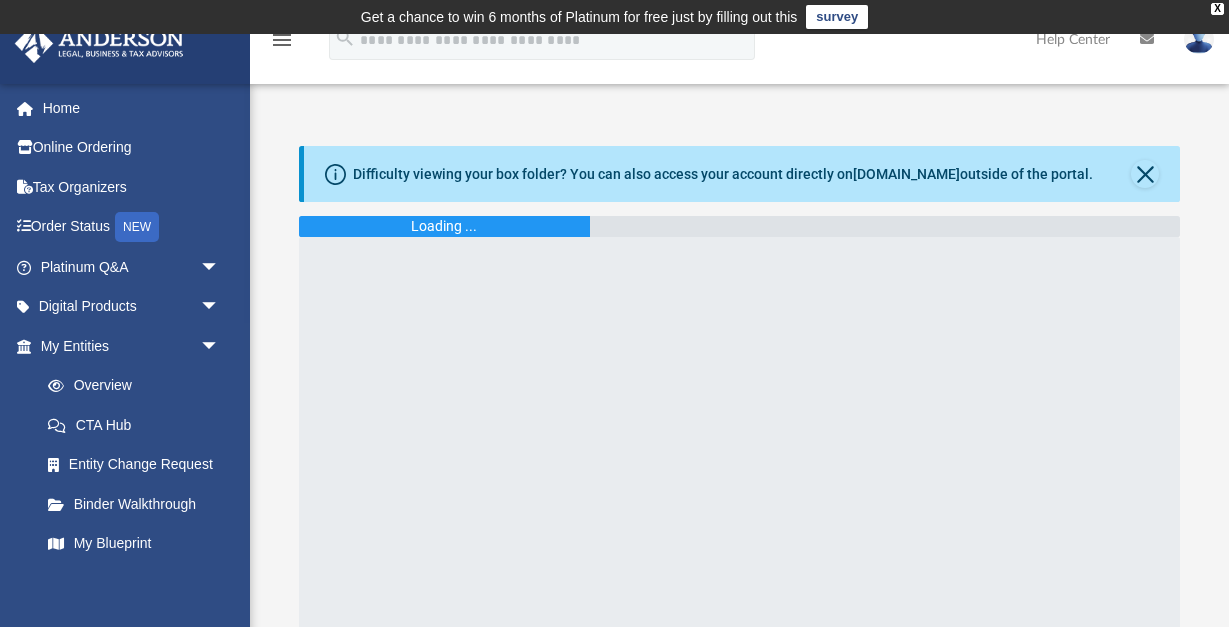 scroll, scrollTop: 0, scrollLeft: 0, axis: both 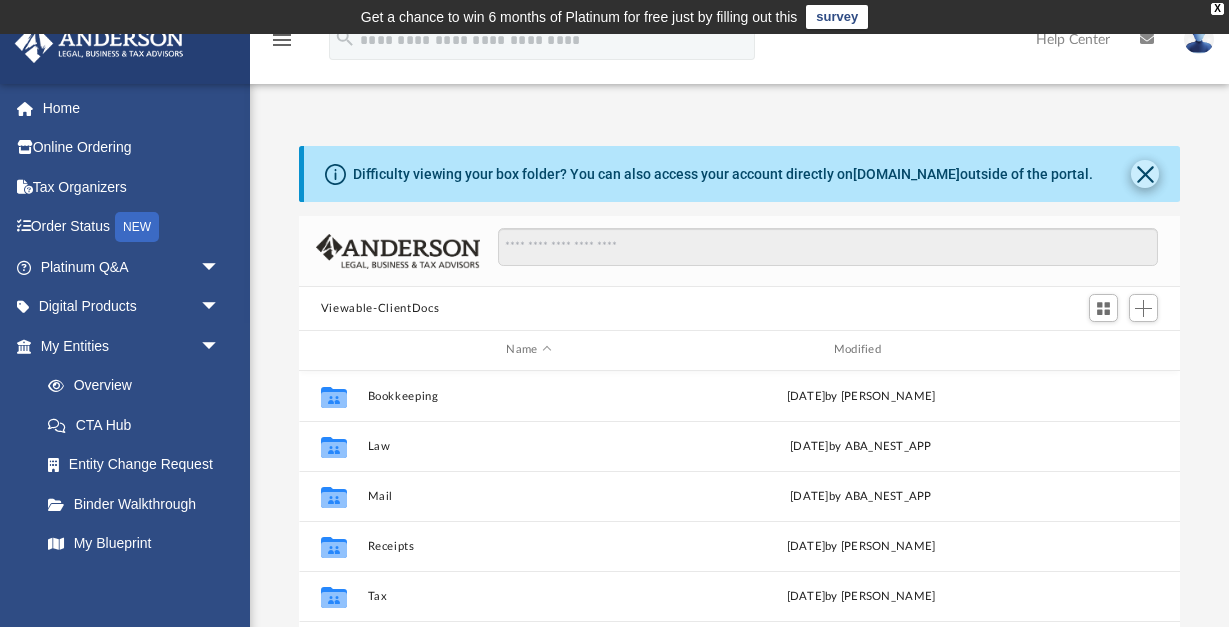 click 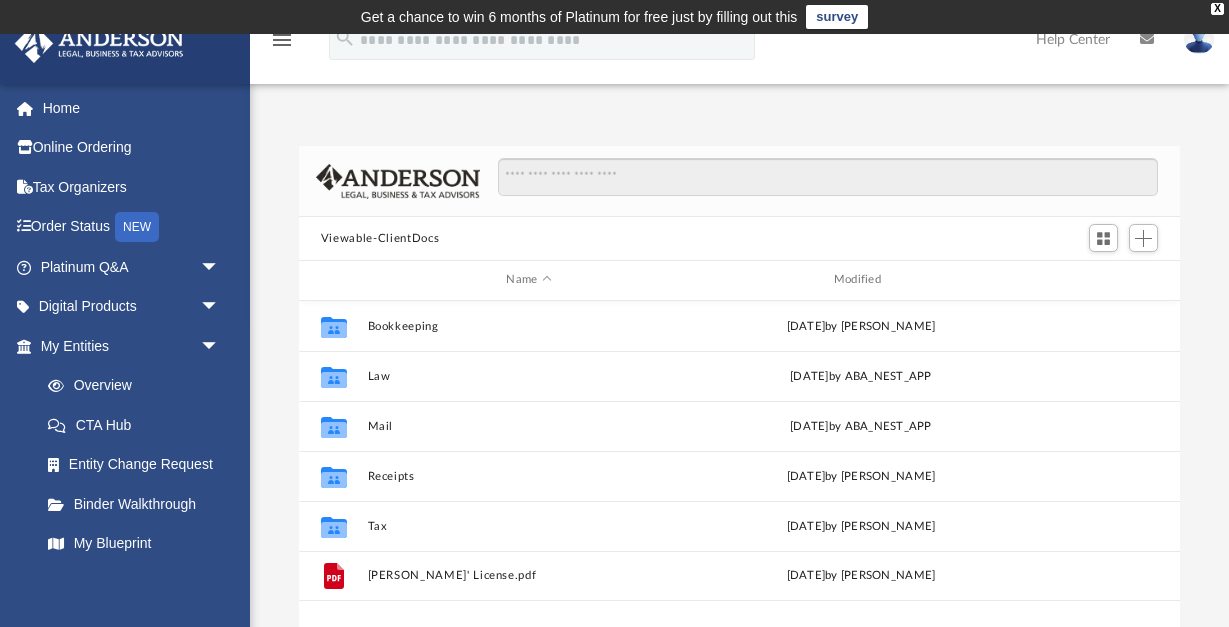 scroll, scrollTop: 0, scrollLeft: 0, axis: both 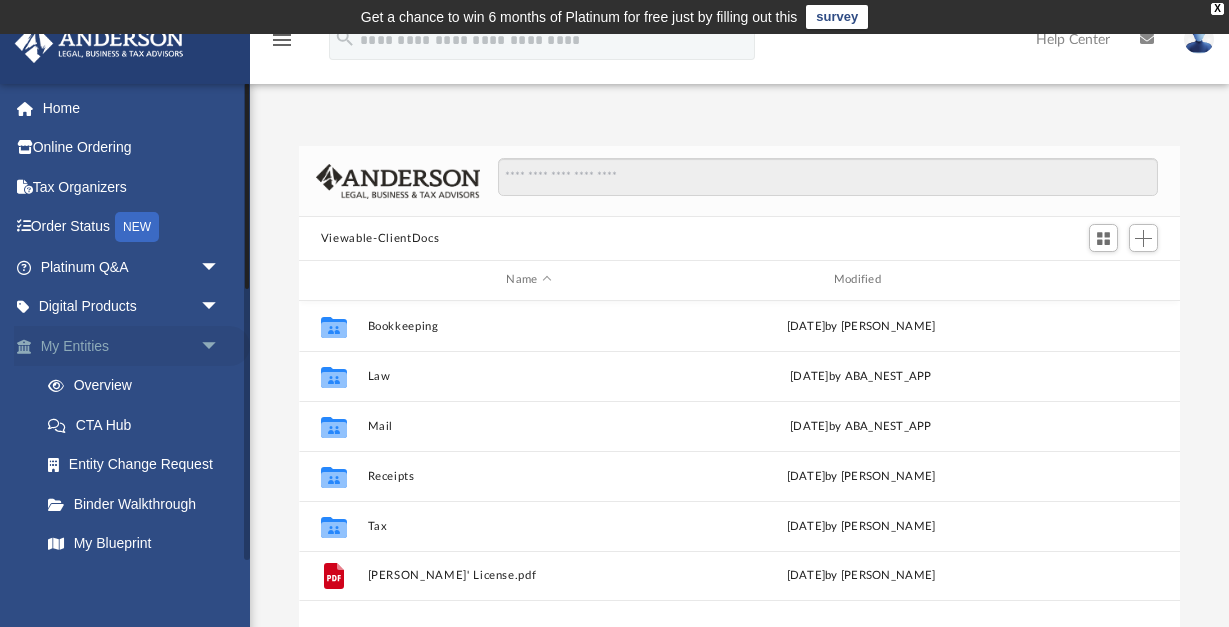 click on "My Entities arrow_drop_down" at bounding box center (132, 346) 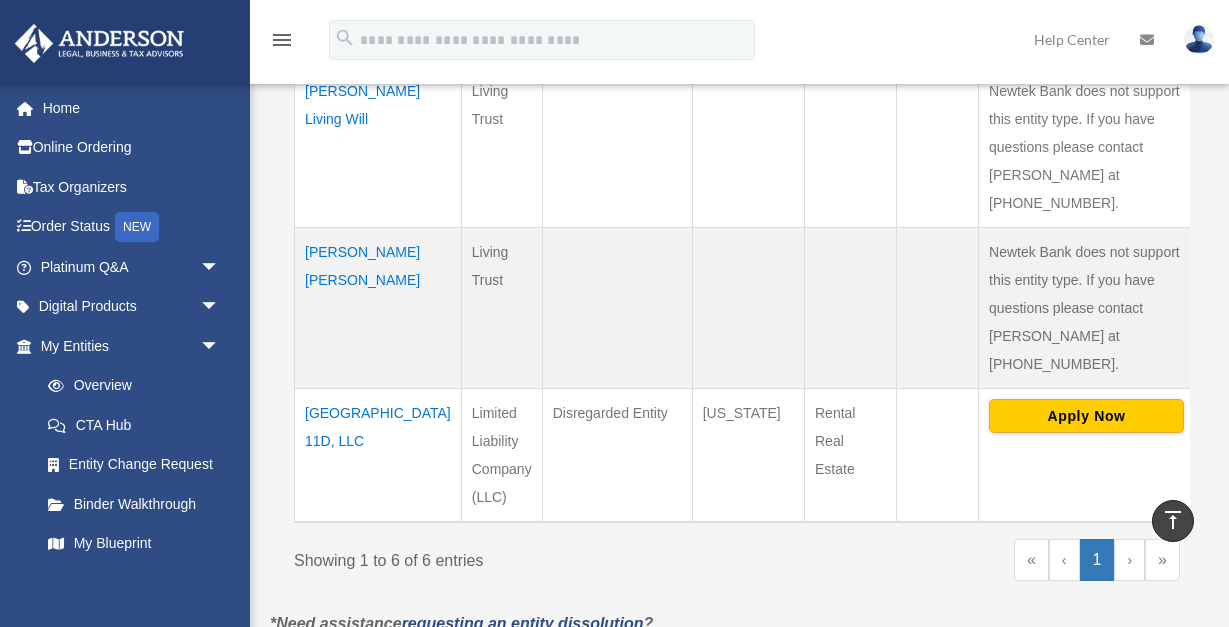 scroll, scrollTop: 1041, scrollLeft: 0, axis: vertical 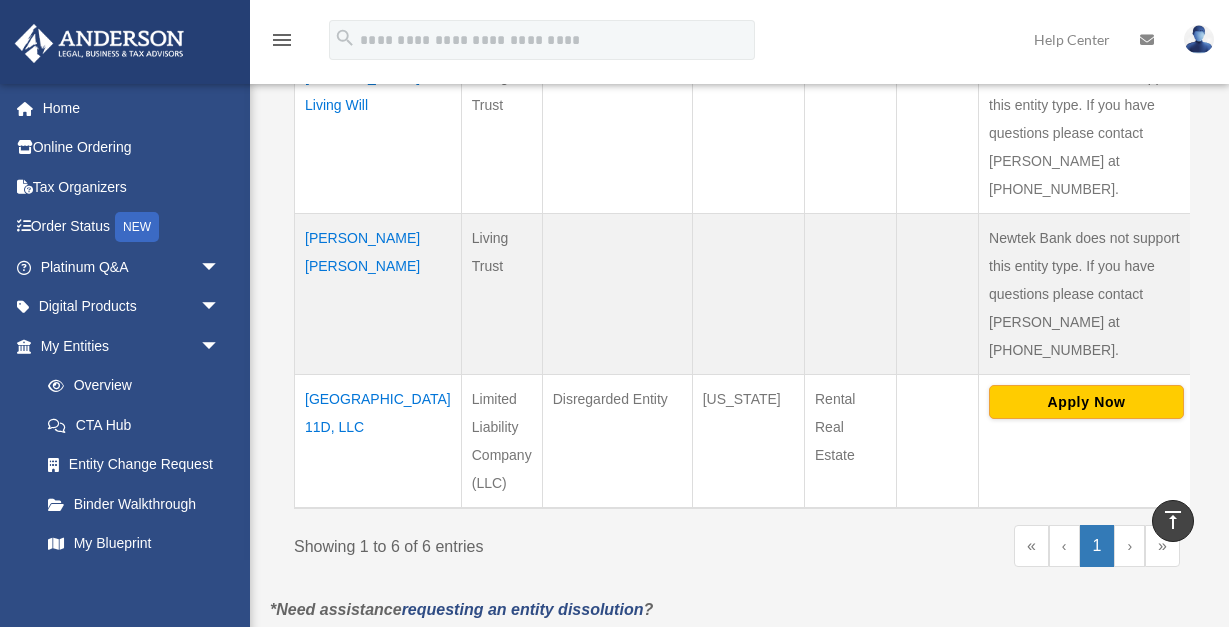 click on "Metropolitan Avenue 11D, LLC" at bounding box center [378, 442] 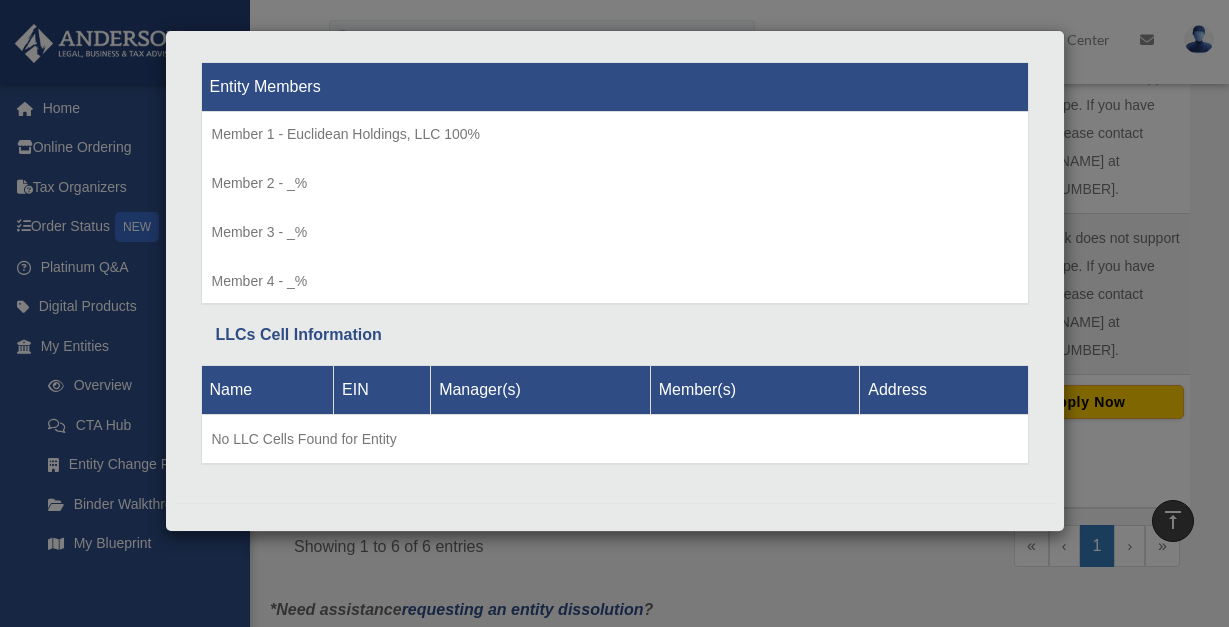 scroll, scrollTop: 1848, scrollLeft: 0, axis: vertical 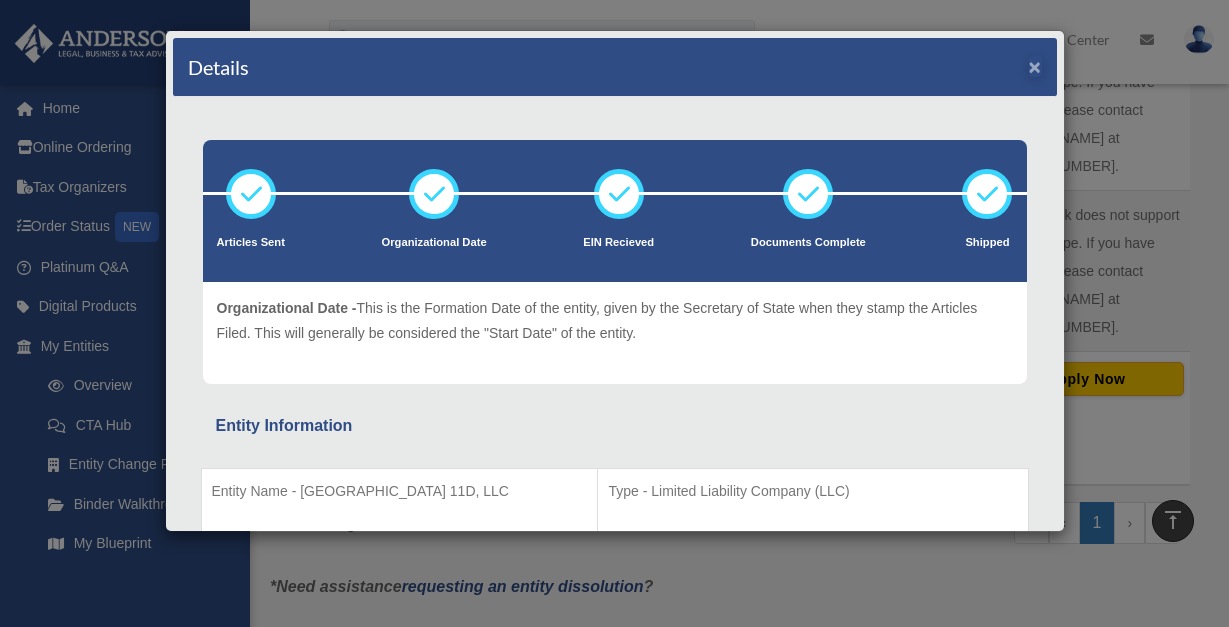 click on "×" at bounding box center [1035, 66] 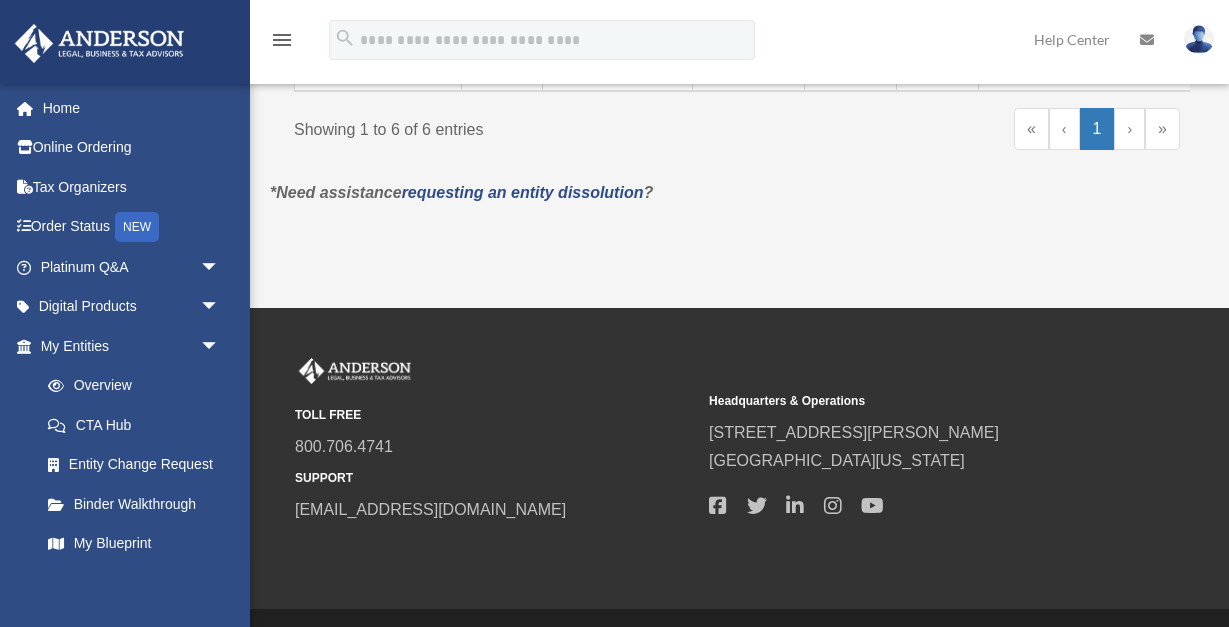 scroll, scrollTop: 1457, scrollLeft: 0, axis: vertical 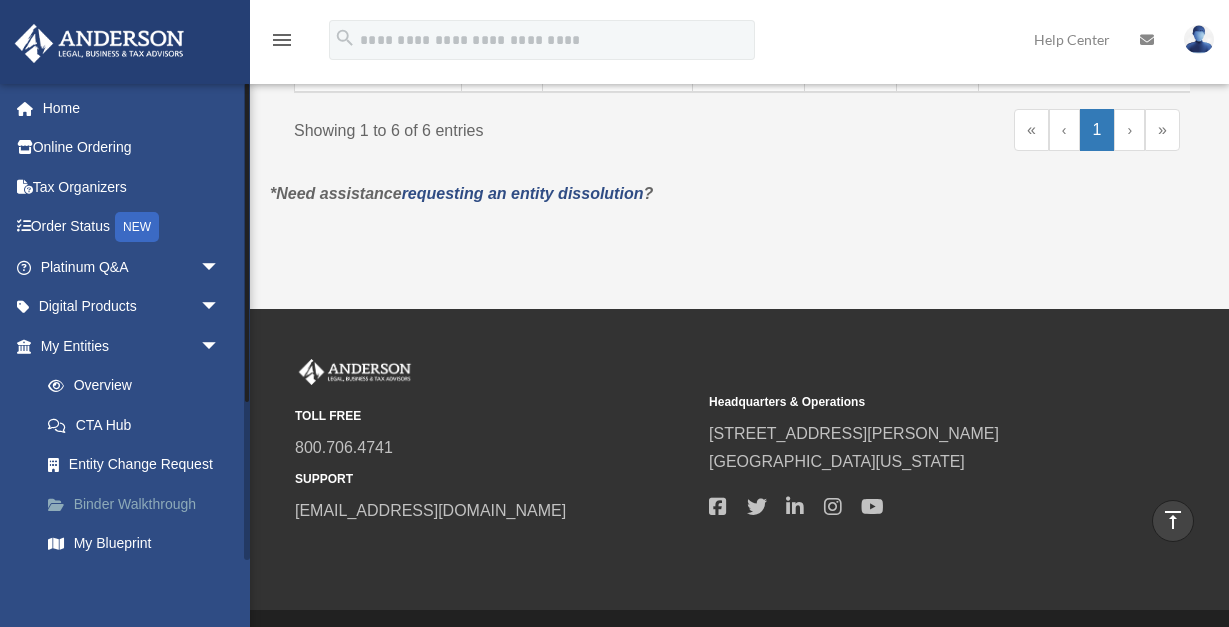 click on "Binder Walkthrough" at bounding box center [139, 504] 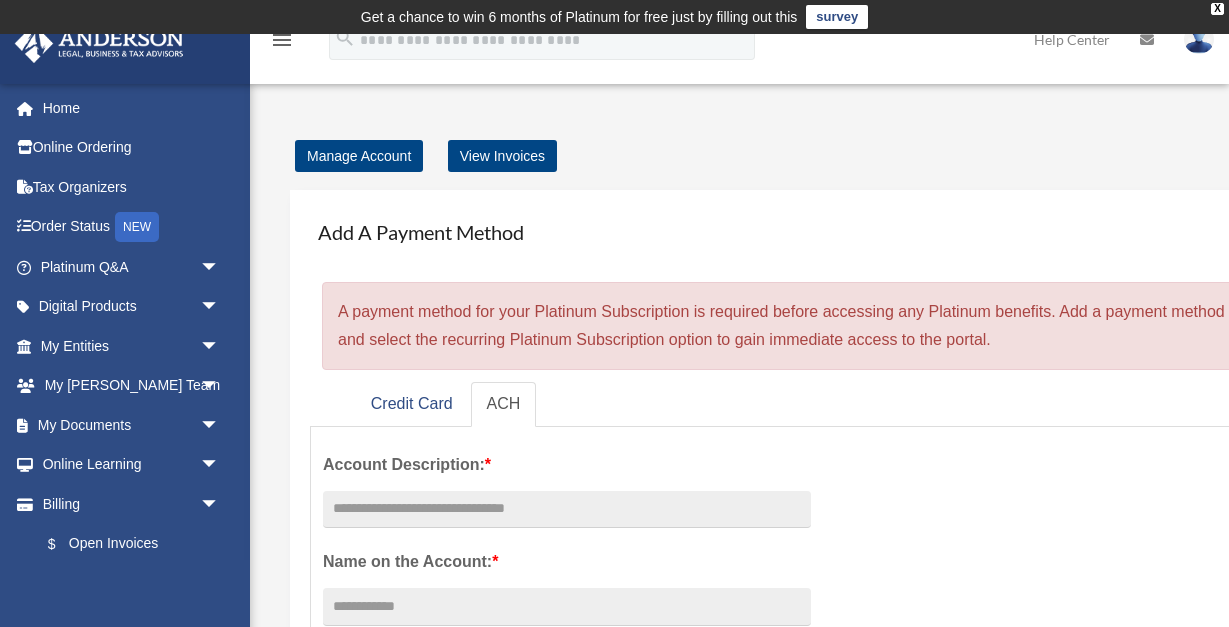 scroll, scrollTop: 0, scrollLeft: 0, axis: both 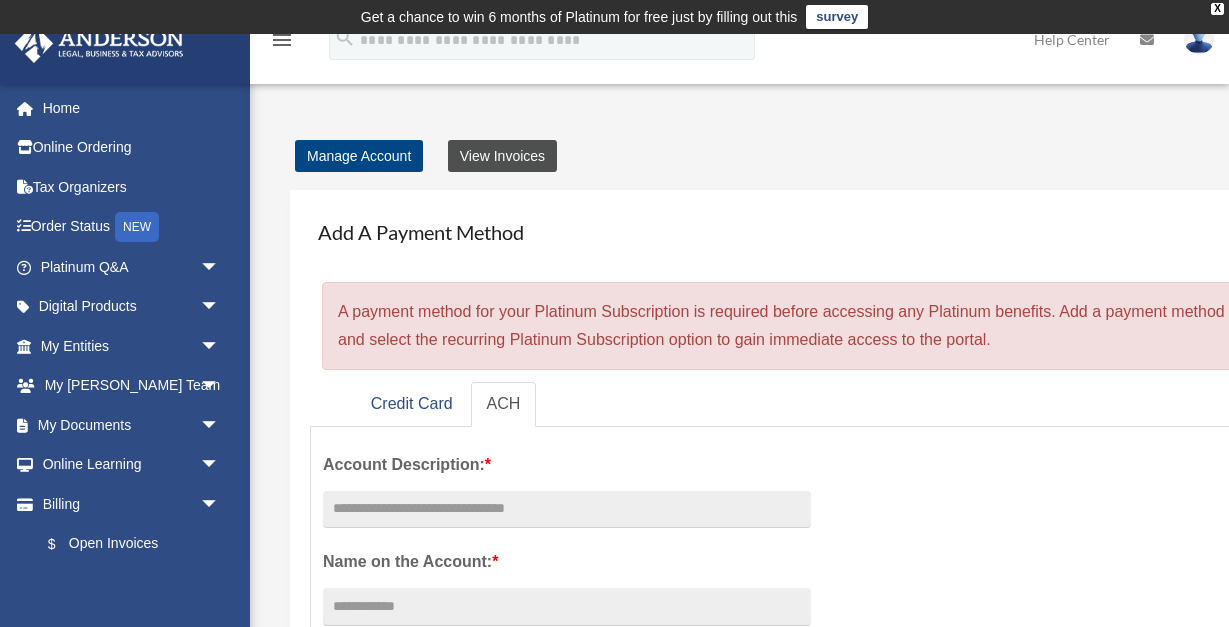 click on "View Invoices" at bounding box center [502, 156] 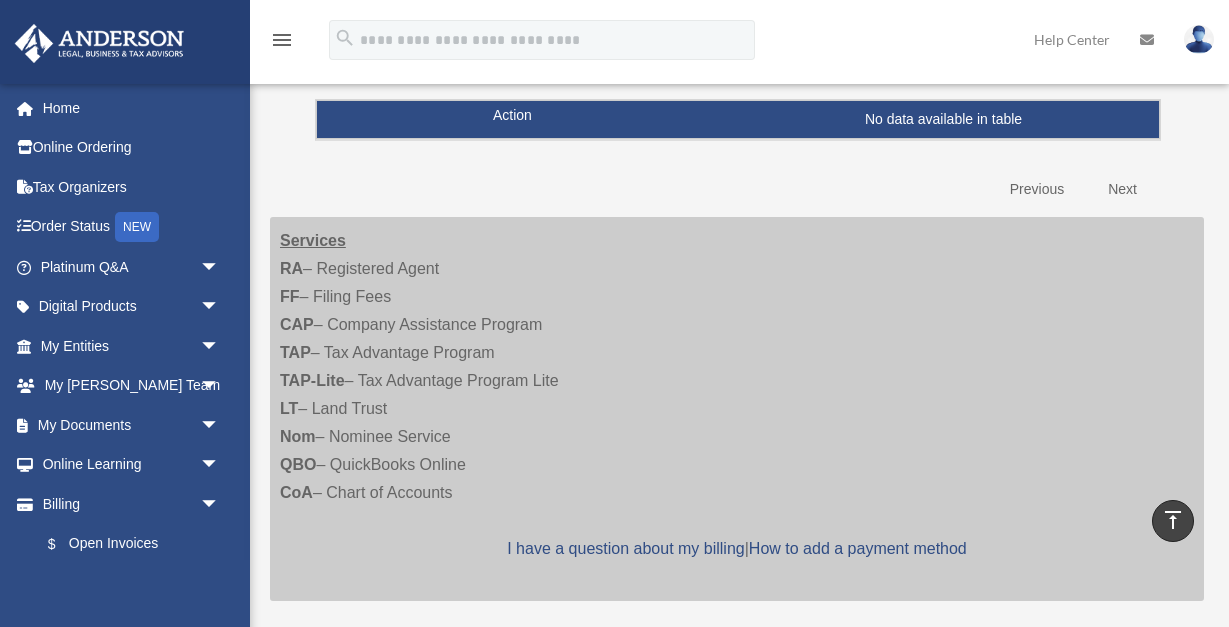 scroll, scrollTop: 254, scrollLeft: 0, axis: vertical 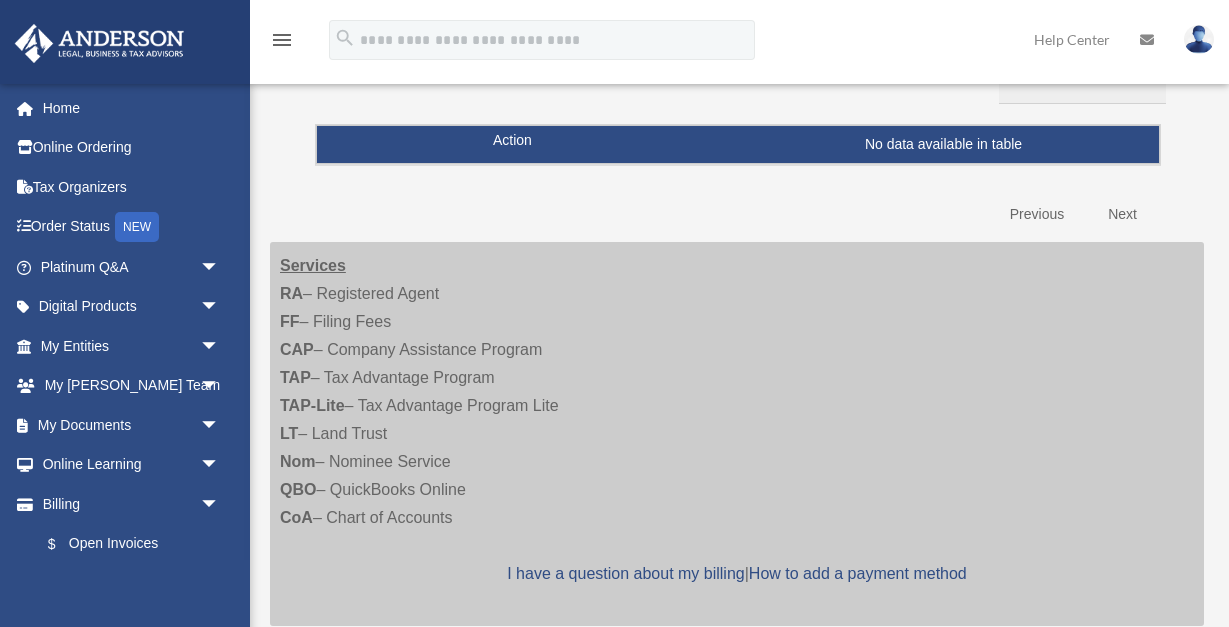 click on "Services
RA  – Registered Agent
FF  – Filing Fees
CAP  – Company Assistance Program
TAP  – Tax Advantage Program
TAP-Lite   – Tax Advantage Program Lite
LT  – Land Trust
Nom  – Nominee Service
QBO  – QuickBooks Online
CoA  – Chart of Accounts
I have a question about my billing  |  How to add a payment method" at bounding box center (737, 434) 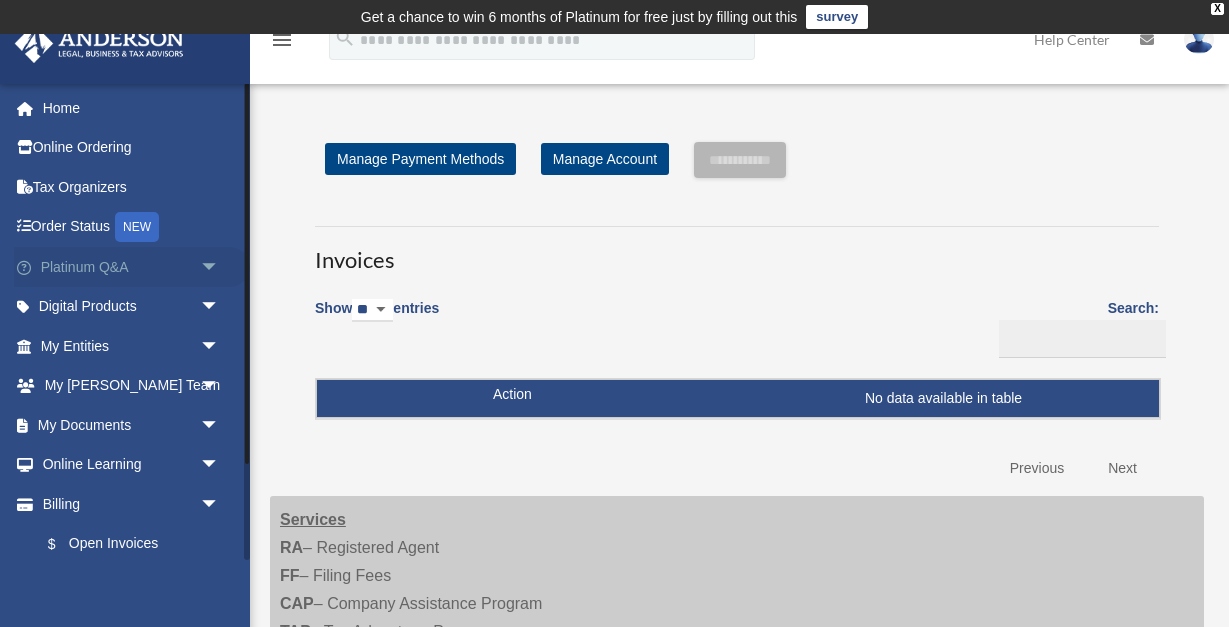 scroll, scrollTop: 0, scrollLeft: 0, axis: both 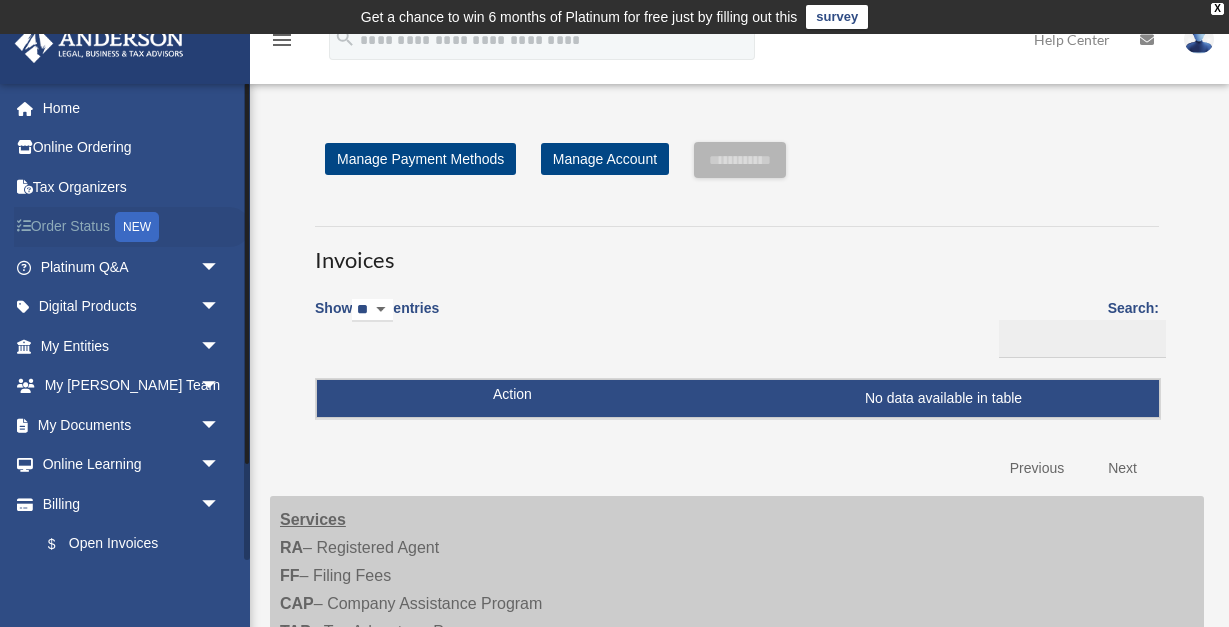 click on "Order Status  NEW" at bounding box center [132, 227] 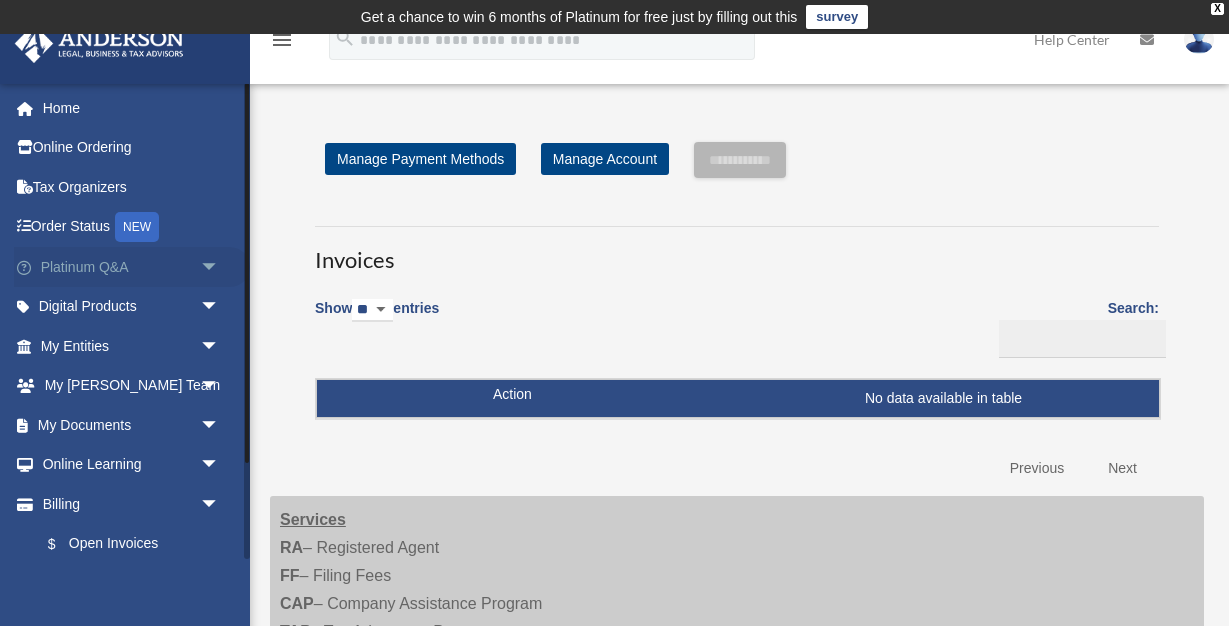 scroll, scrollTop: 0, scrollLeft: 0, axis: both 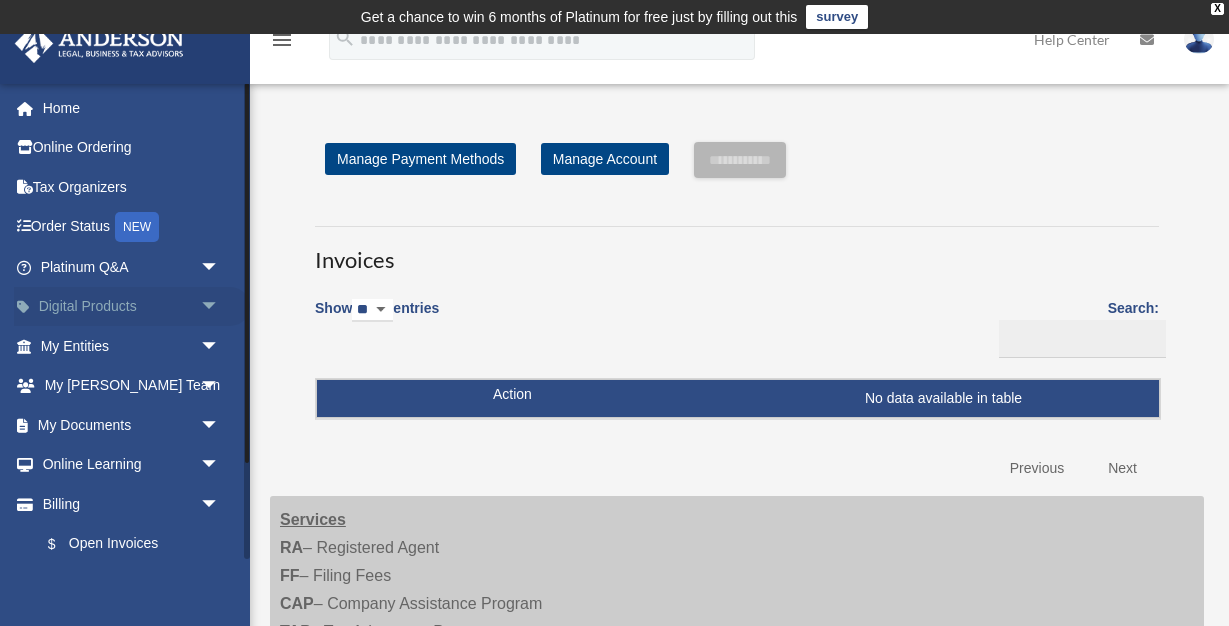 click on "Digital Products arrow_drop_down" at bounding box center (132, 307) 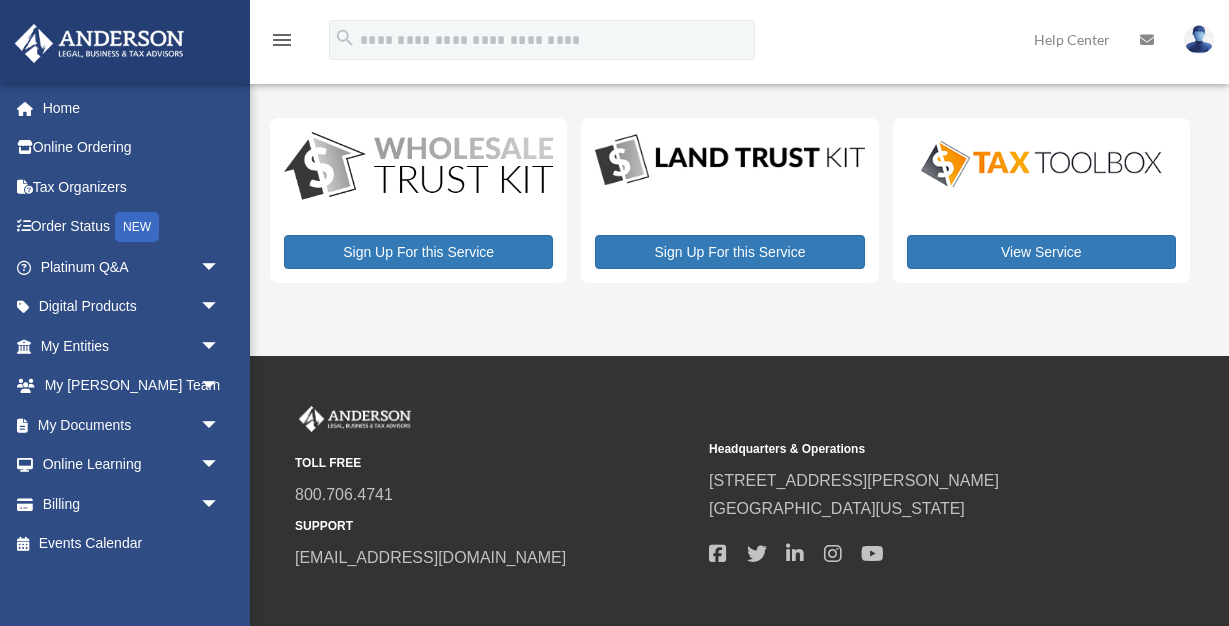scroll, scrollTop: 0, scrollLeft: 0, axis: both 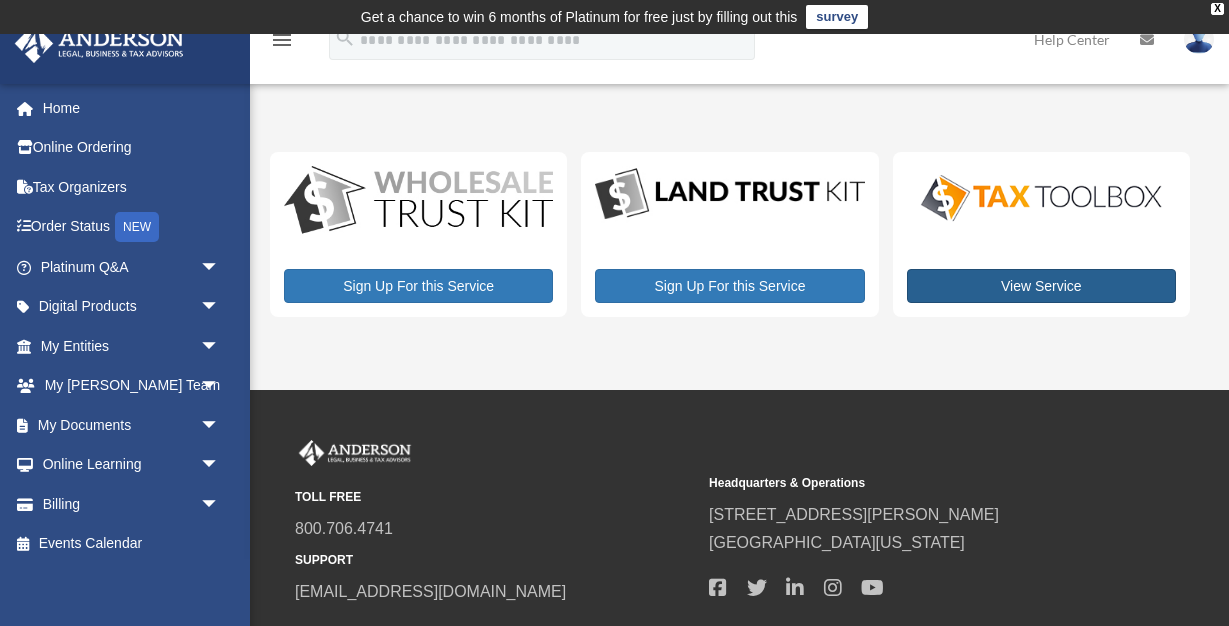 click on "View Service" at bounding box center [1041, 286] 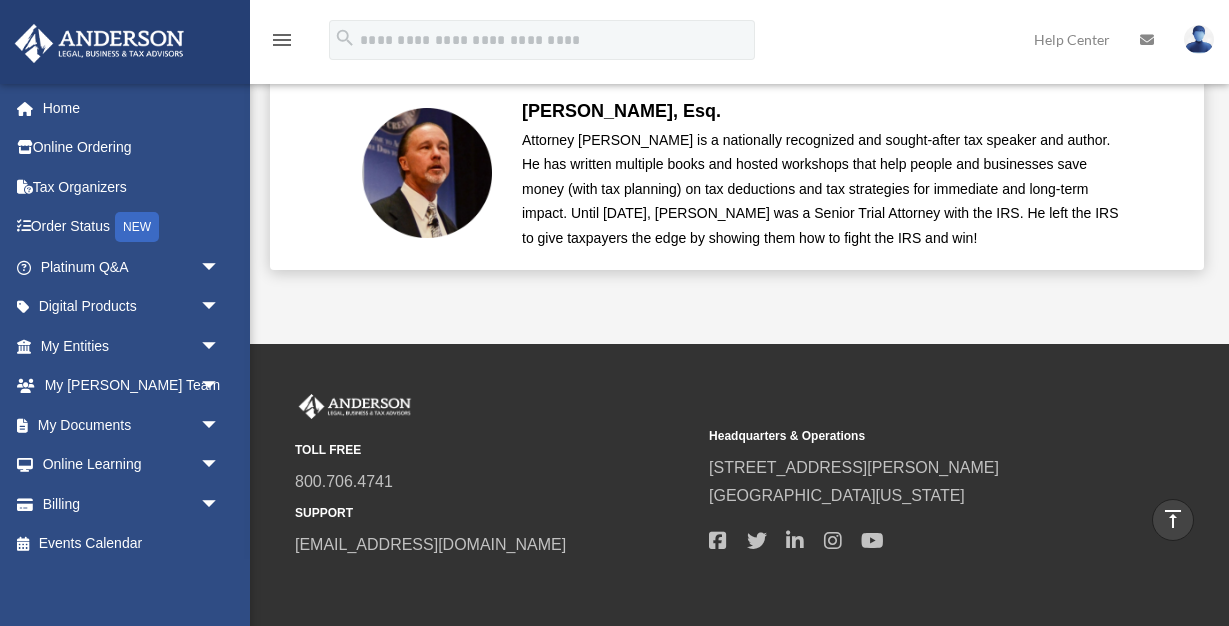 scroll, scrollTop: 4982, scrollLeft: 0, axis: vertical 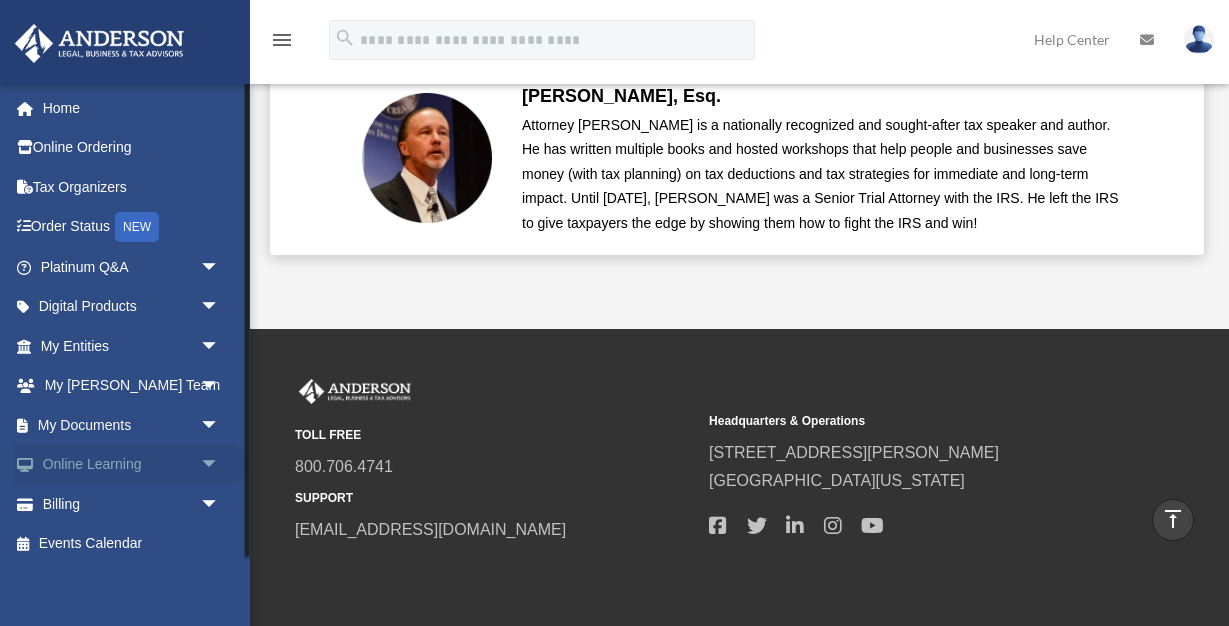 click on "Online Learning arrow_drop_down" at bounding box center [132, 465] 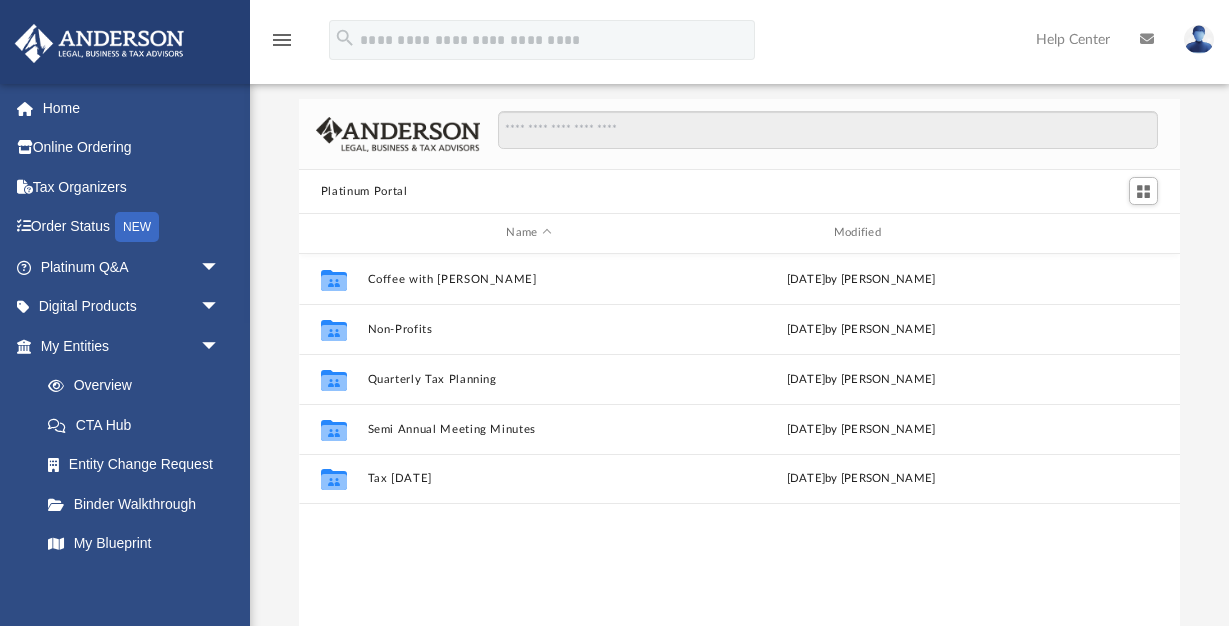 scroll, scrollTop: 47, scrollLeft: 0, axis: vertical 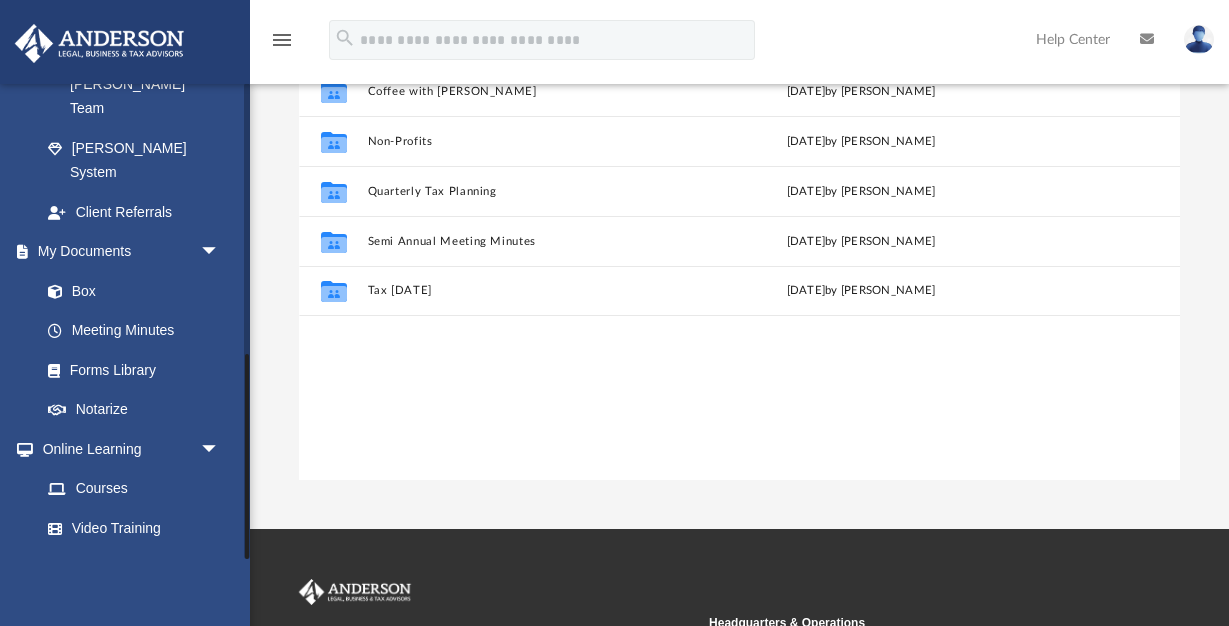 click on "Billing arrow_drop_down" at bounding box center (132, 607) 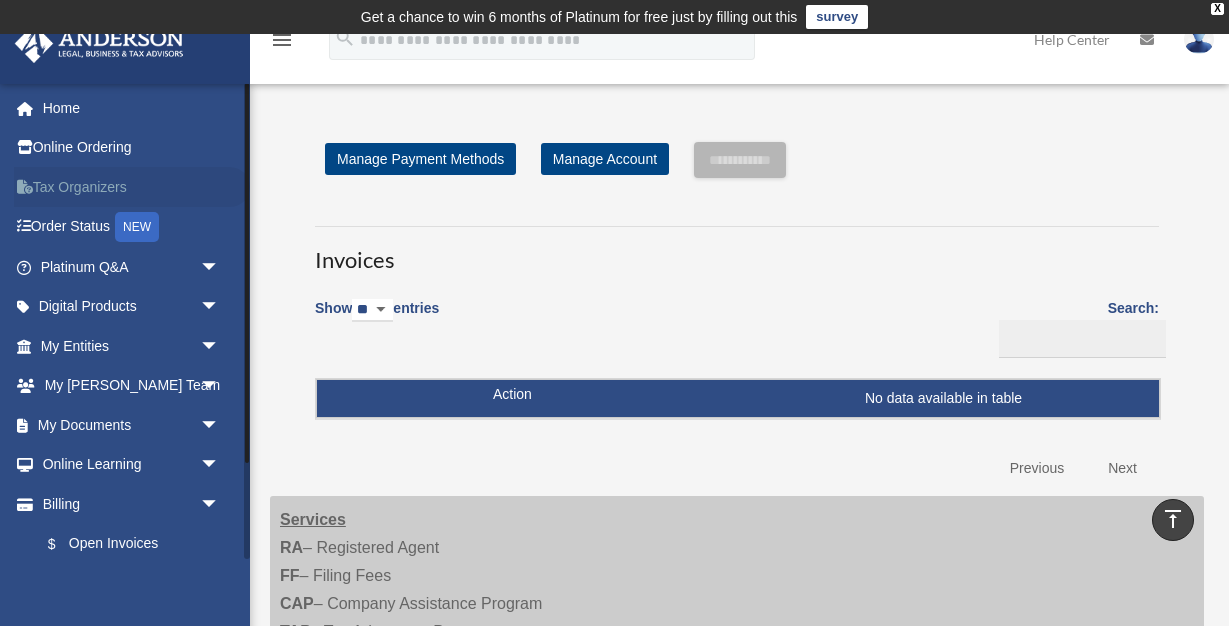 scroll, scrollTop: 0, scrollLeft: 0, axis: both 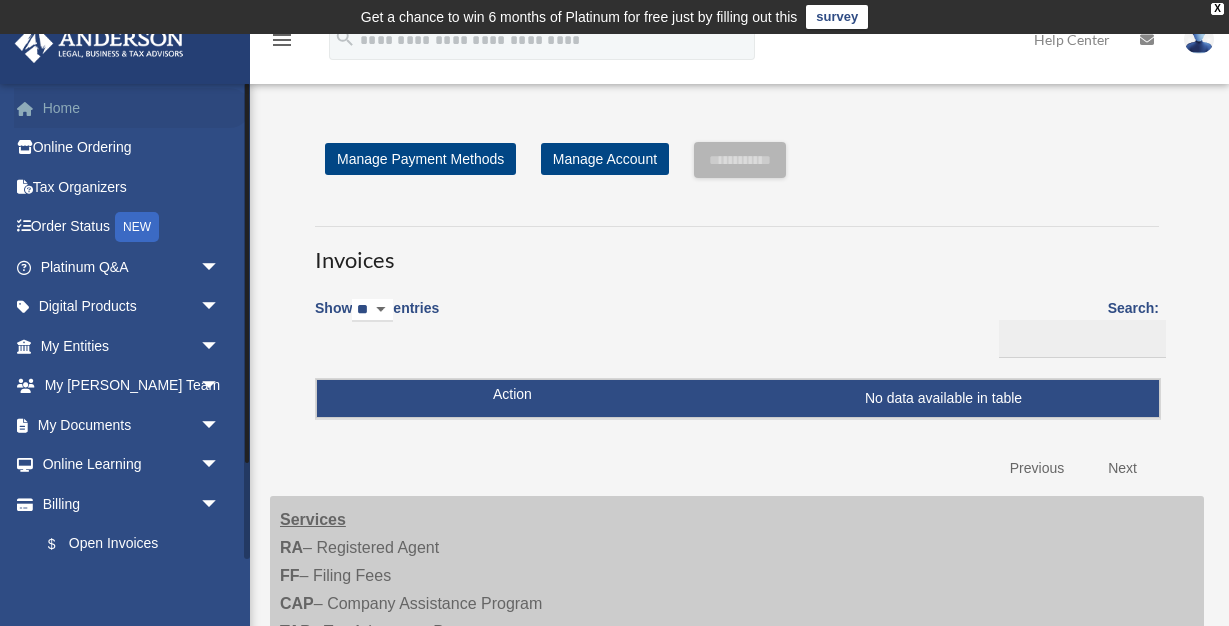 click on "Home" at bounding box center (132, 108) 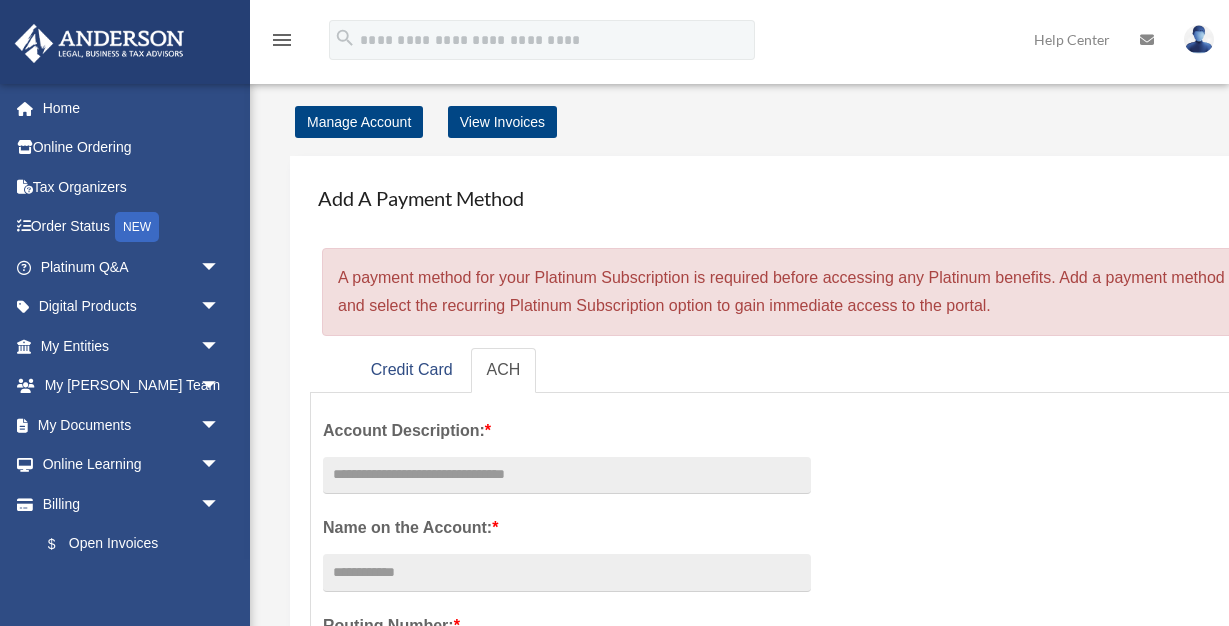scroll, scrollTop: 0, scrollLeft: 0, axis: both 